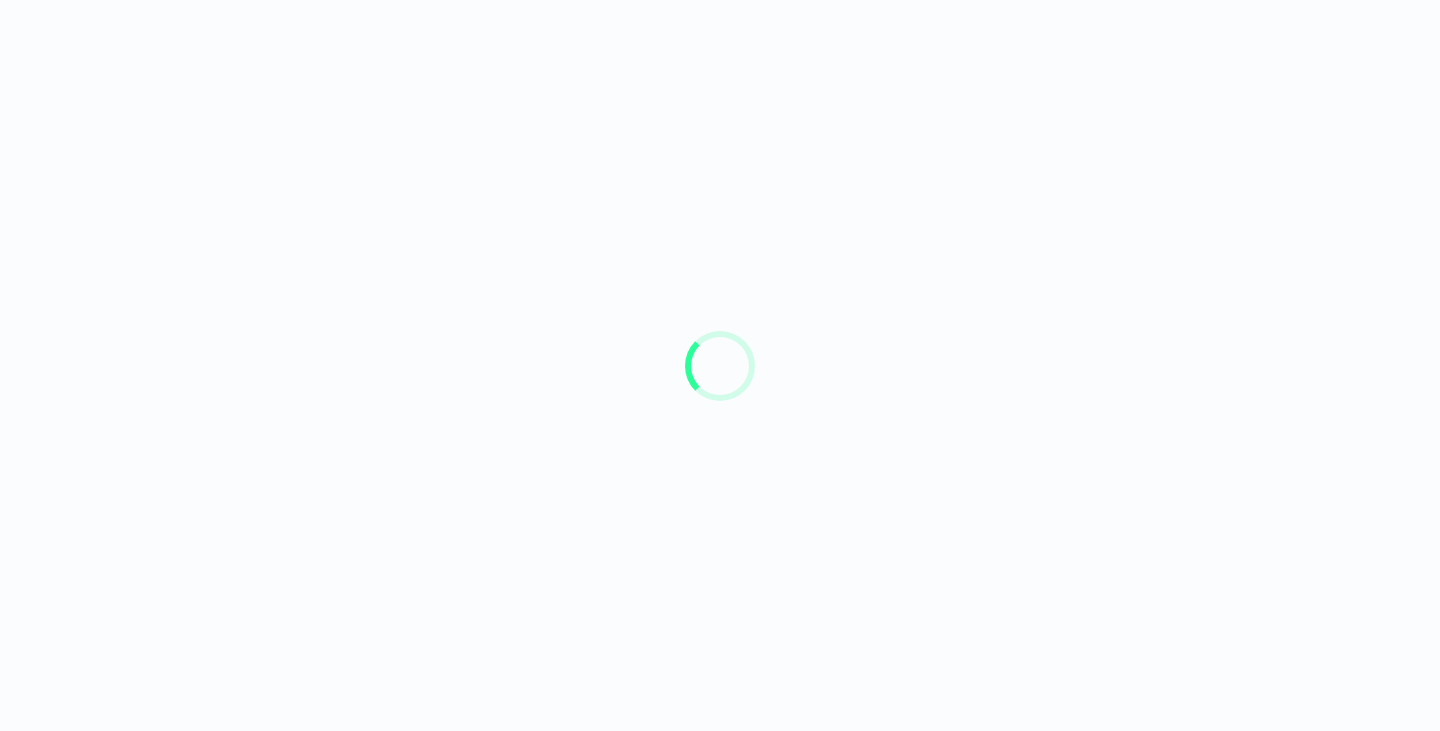 scroll, scrollTop: 0, scrollLeft: 0, axis: both 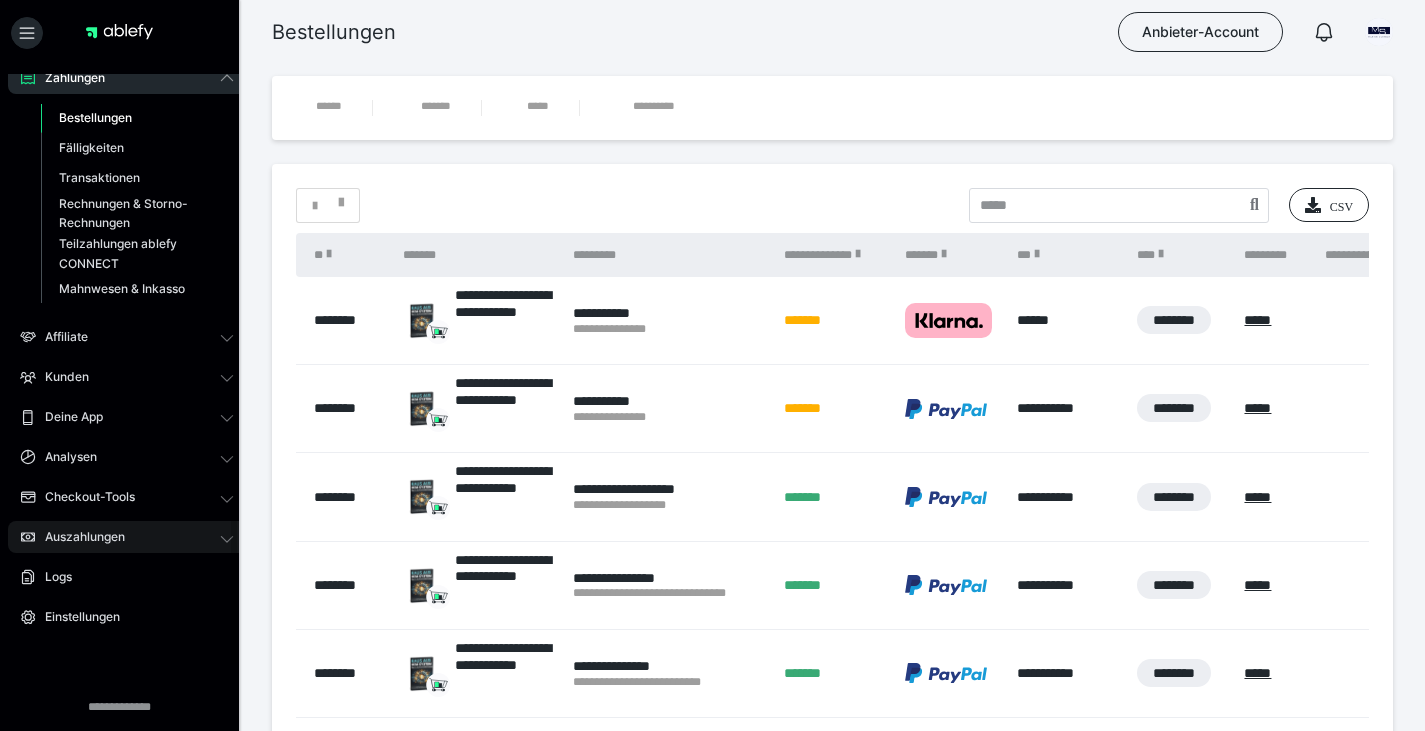 click on "Auszahlungen" at bounding box center (127, 537) 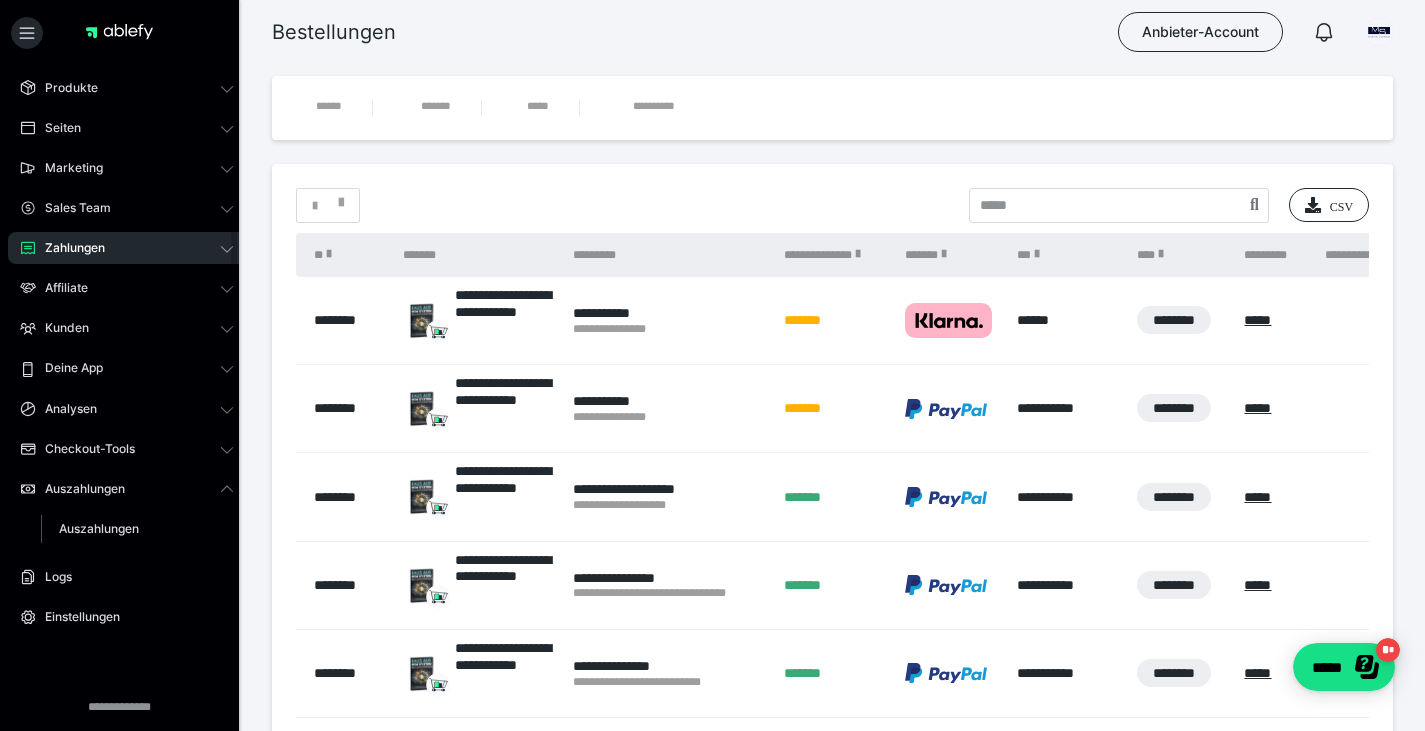 scroll, scrollTop: 56, scrollLeft: 0, axis: vertical 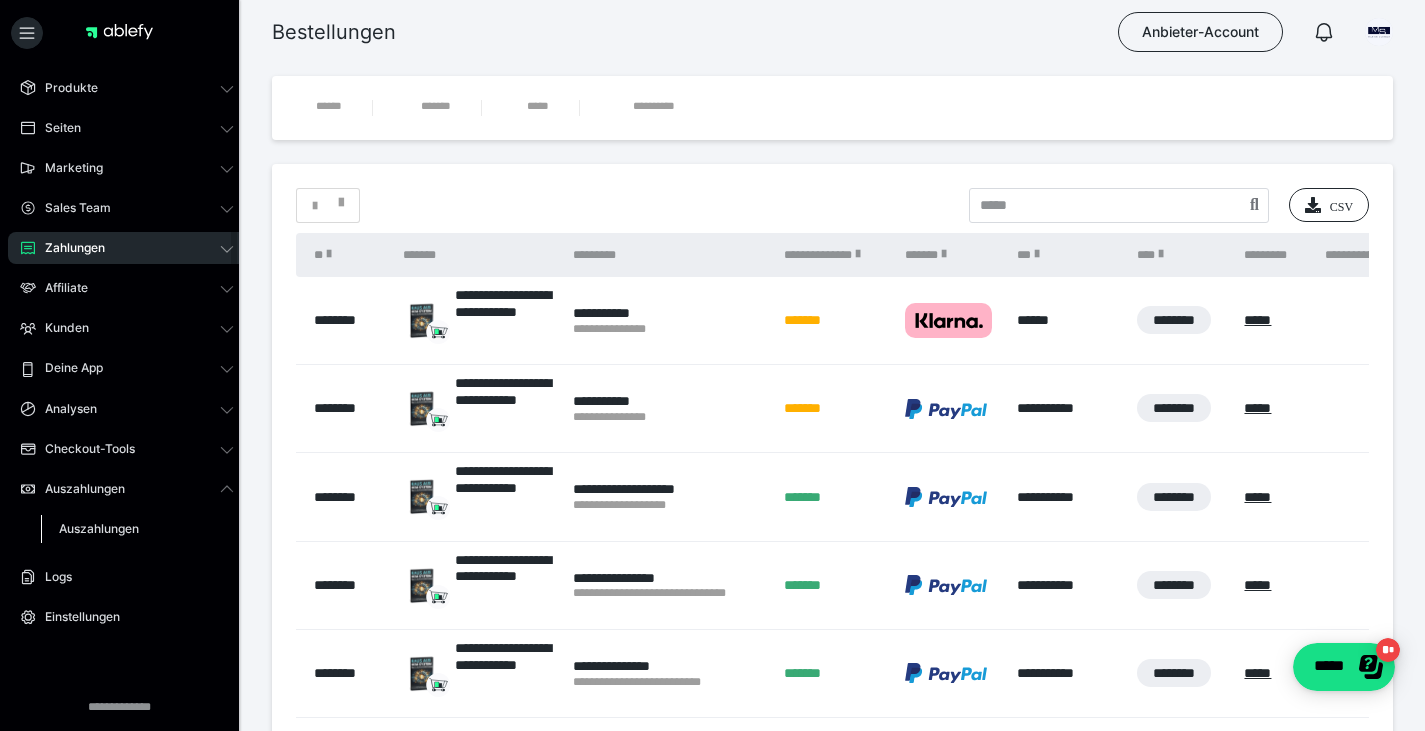 click on "Auszahlungen" at bounding box center [137, 529] 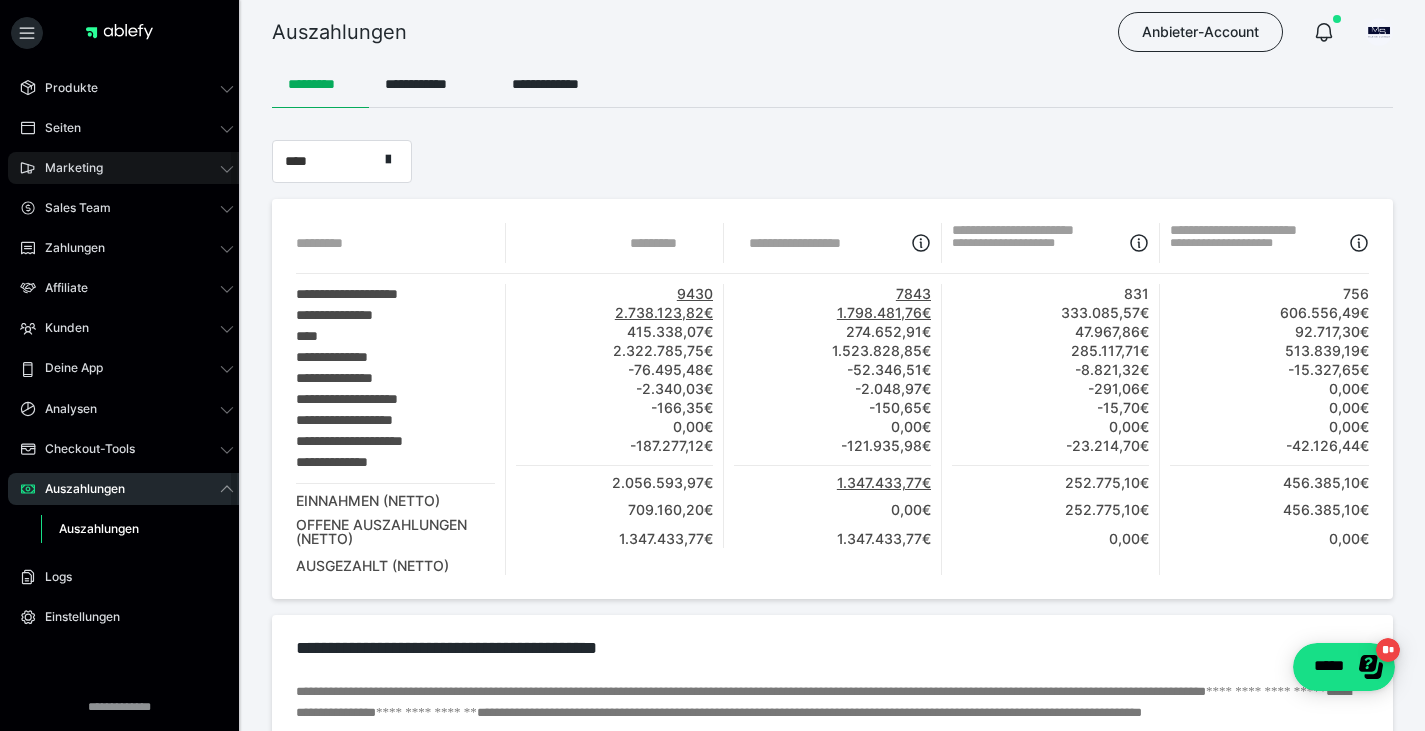 scroll, scrollTop: 0, scrollLeft: 0, axis: both 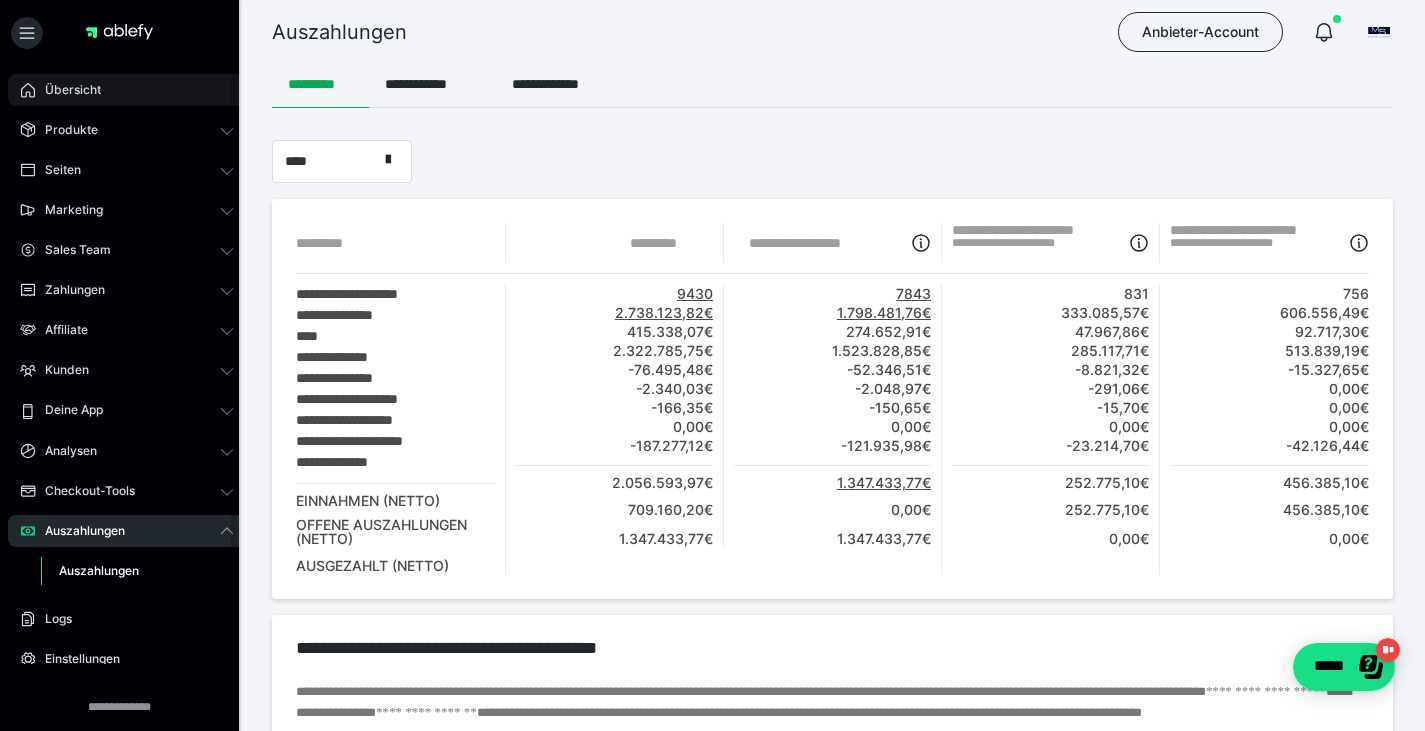 click on "Übersicht" at bounding box center (127, 90) 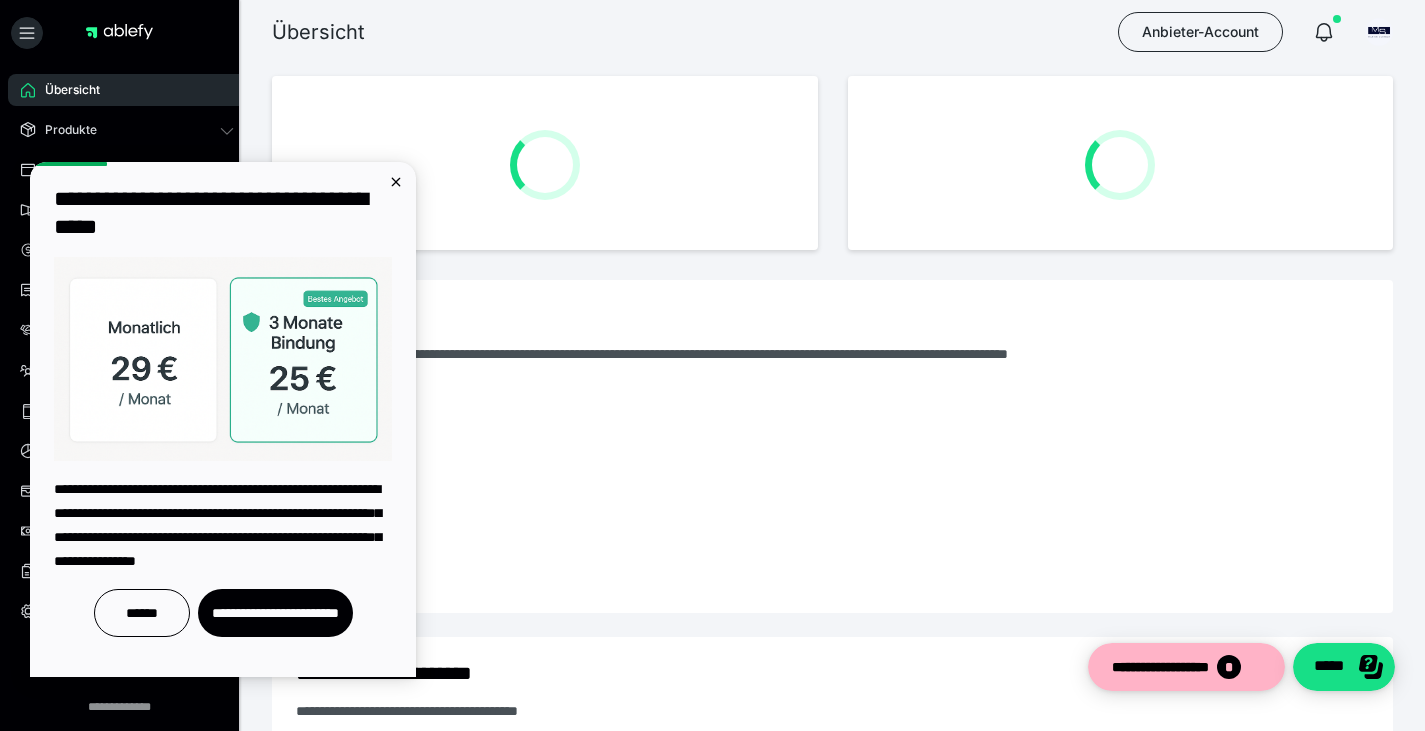 scroll, scrollTop: 0, scrollLeft: 0, axis: both 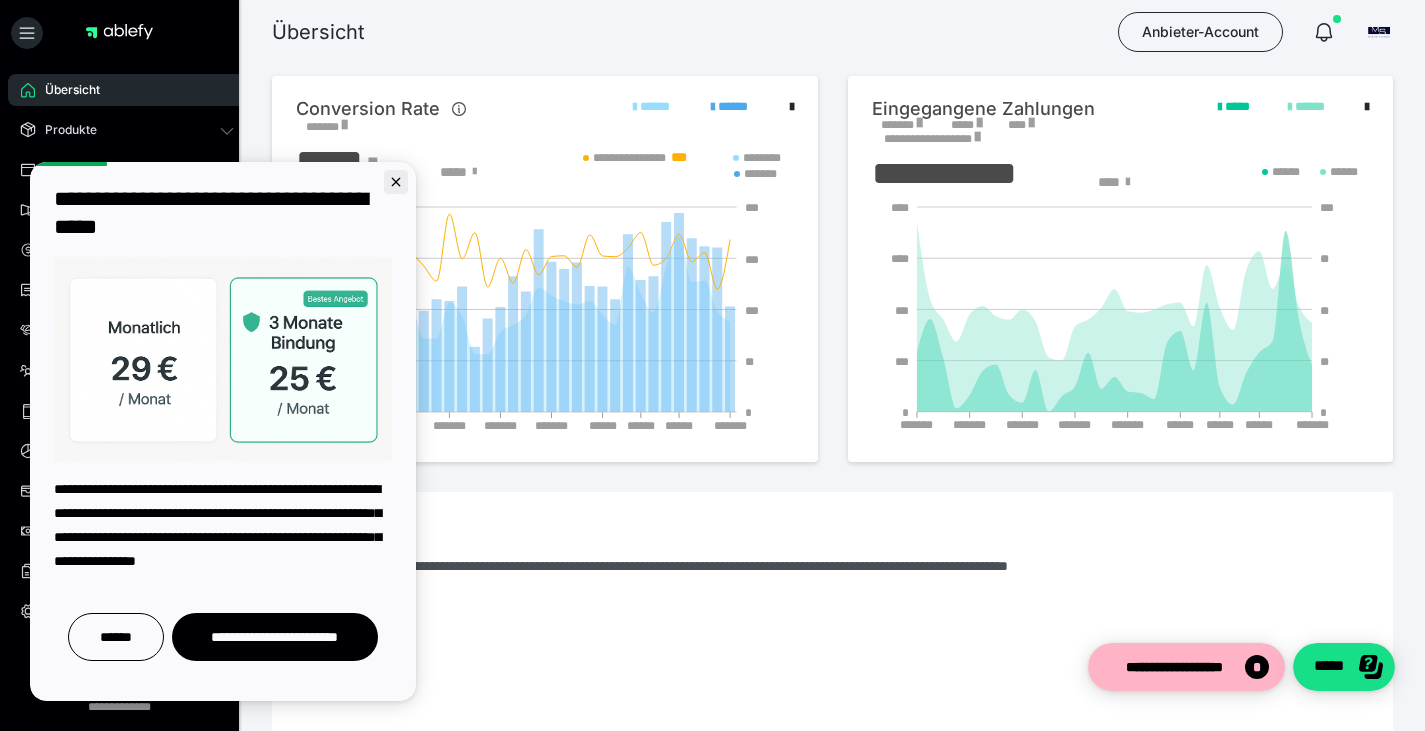 click 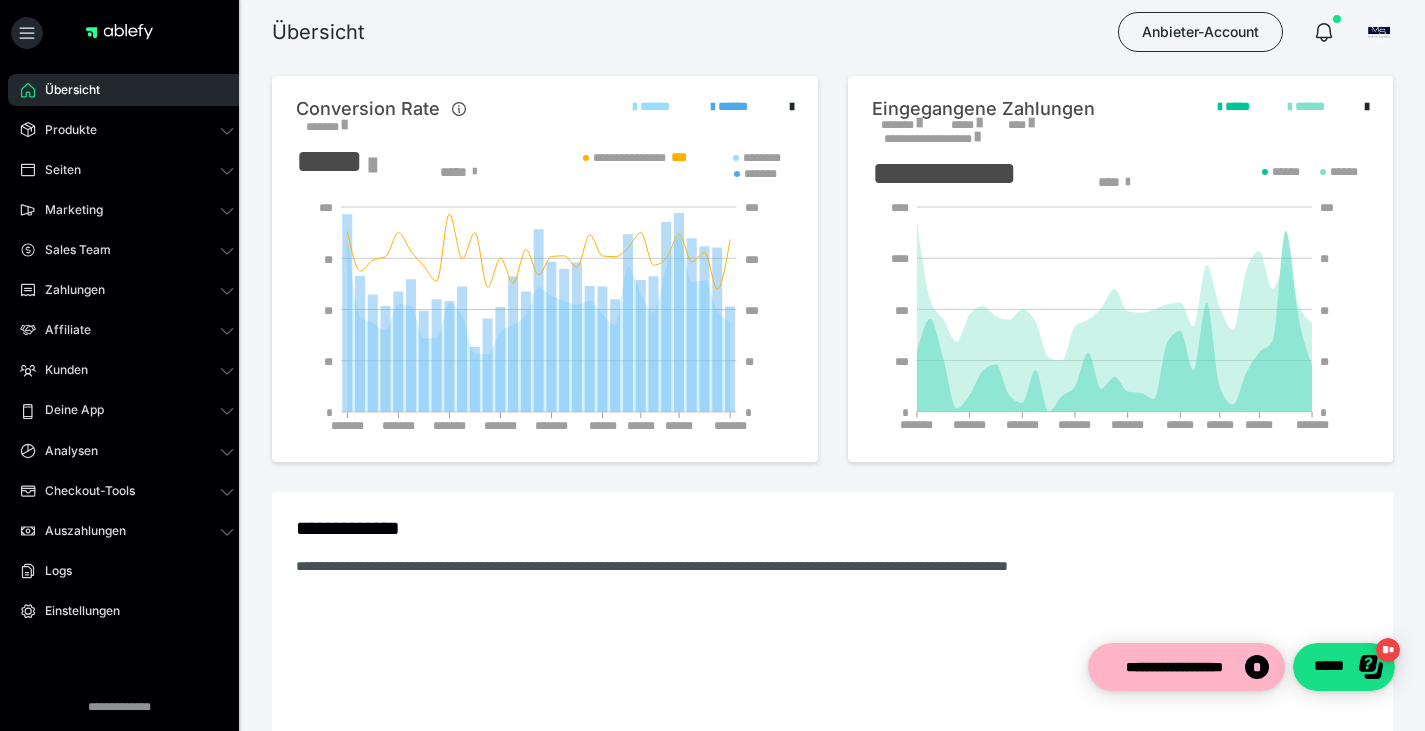 scroll, scrollTop: 0, scrollLeft: 0, axis: both 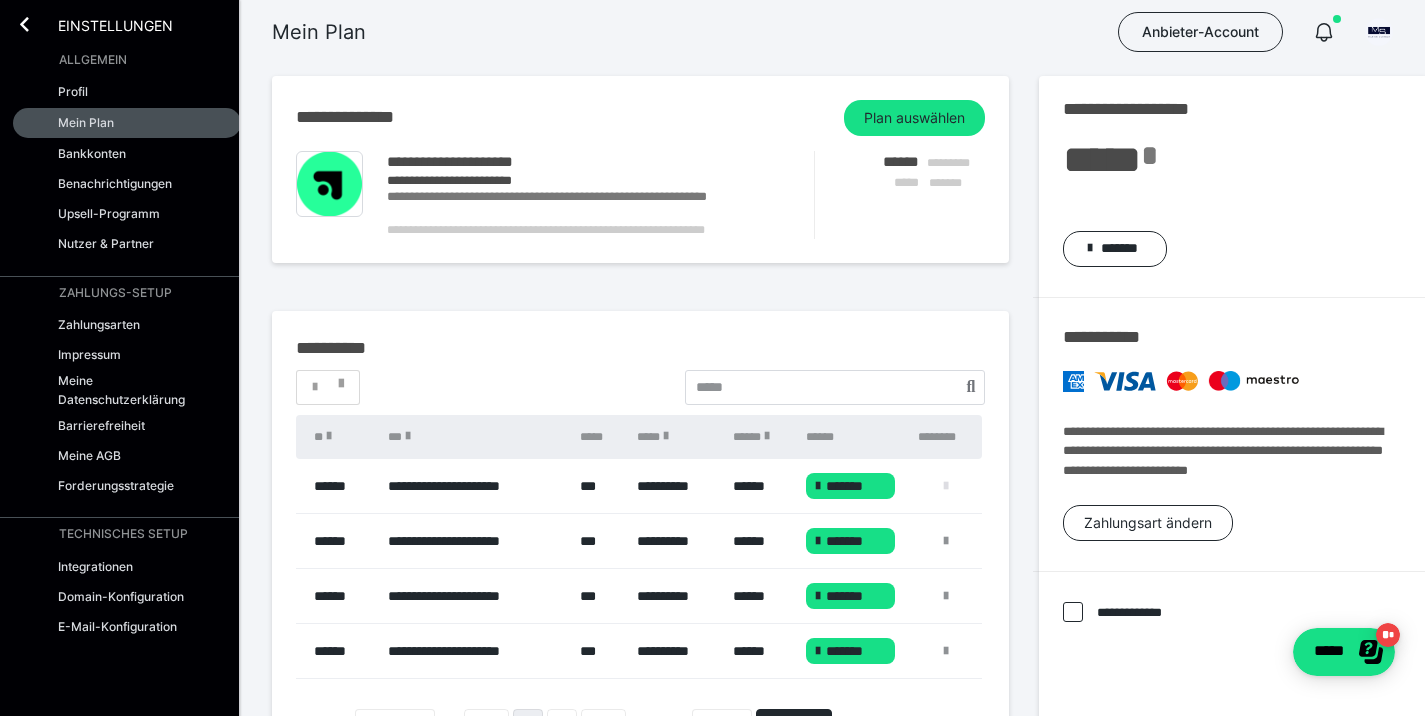 click at bounding box center (946, 486) 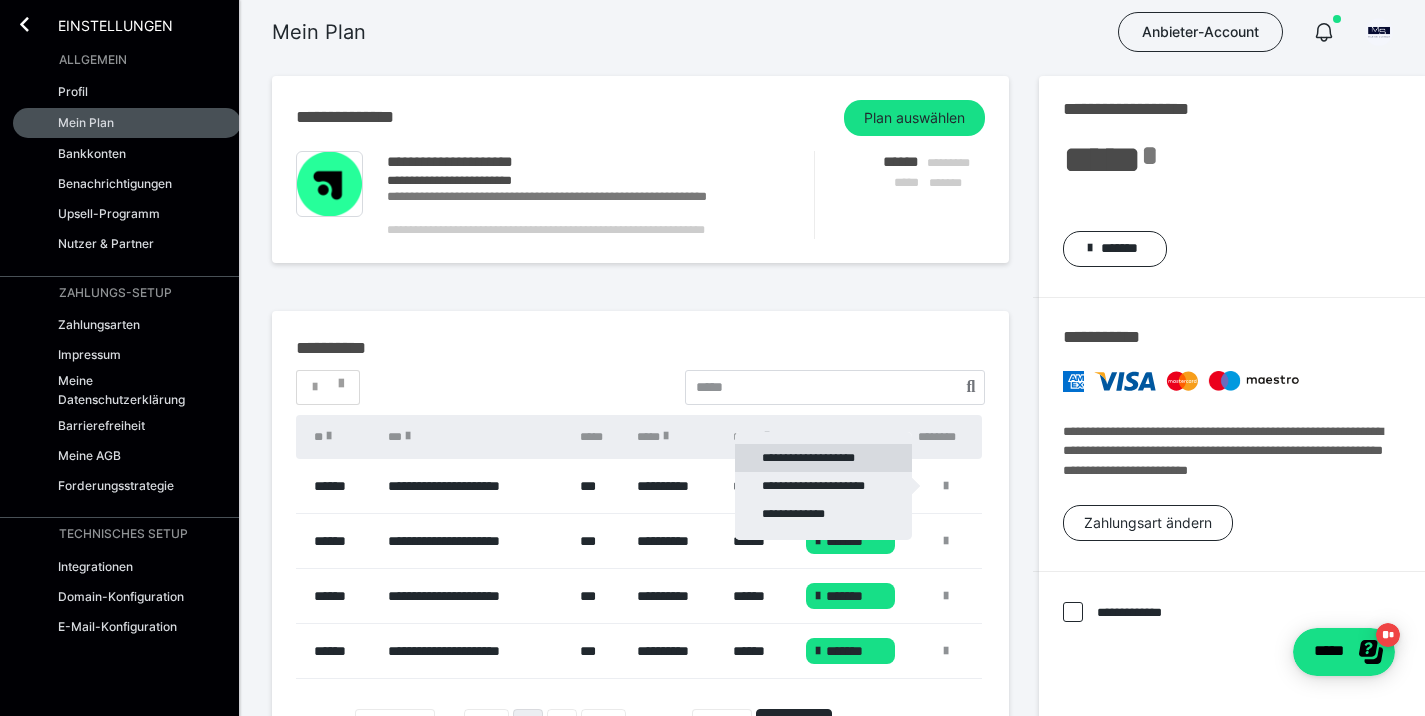 click on "**********" at bounding box center [823, 458] 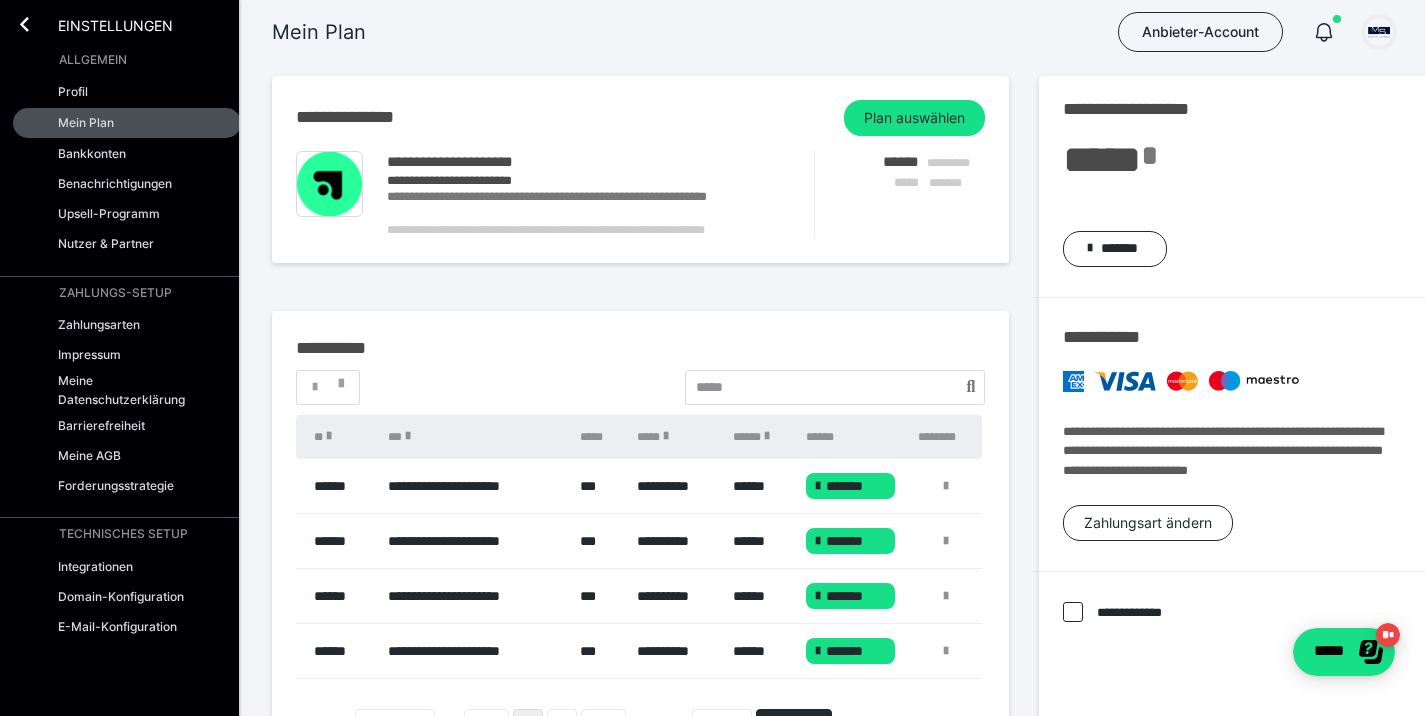 click at bounding box center [1379, 32] 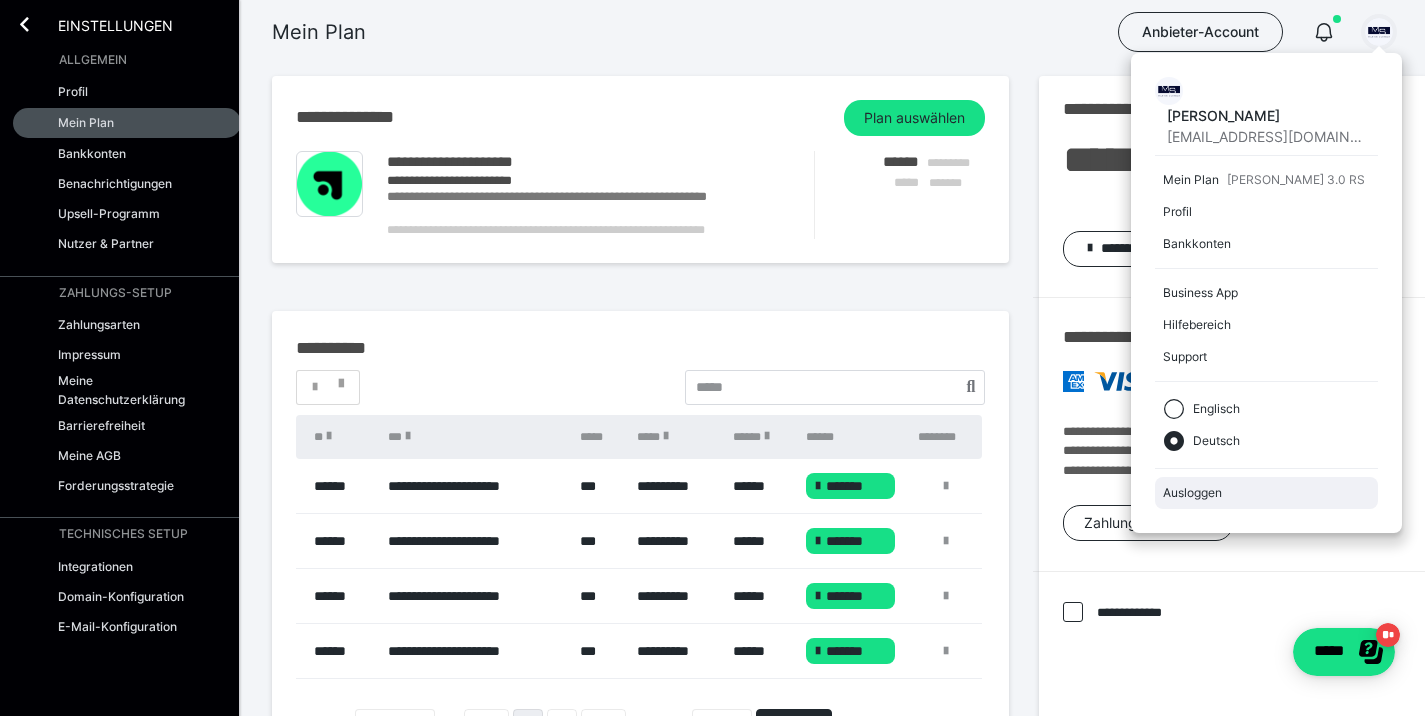 click on "Ausloggen" at bounding box center (1266, 493) 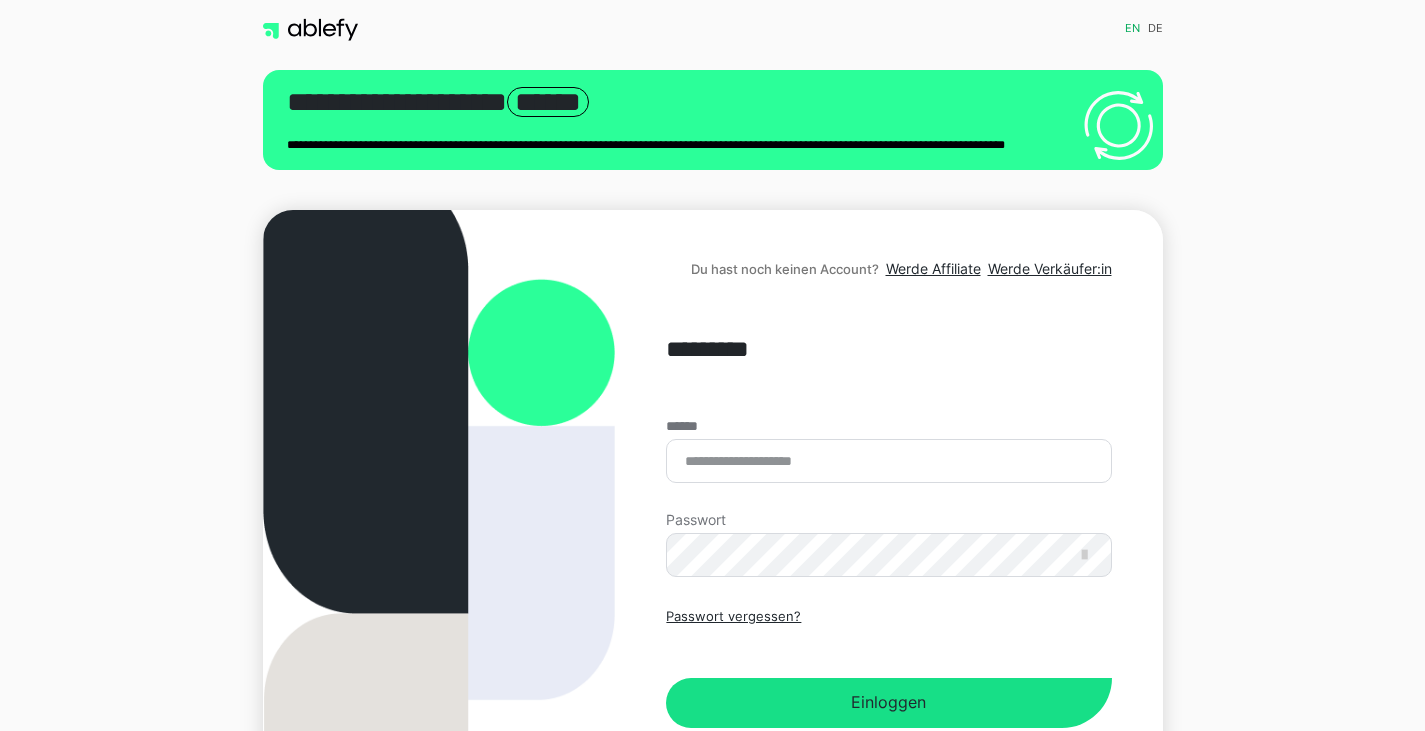 scroll, scrollTop: 0, scrollLeft: 0, axis: both 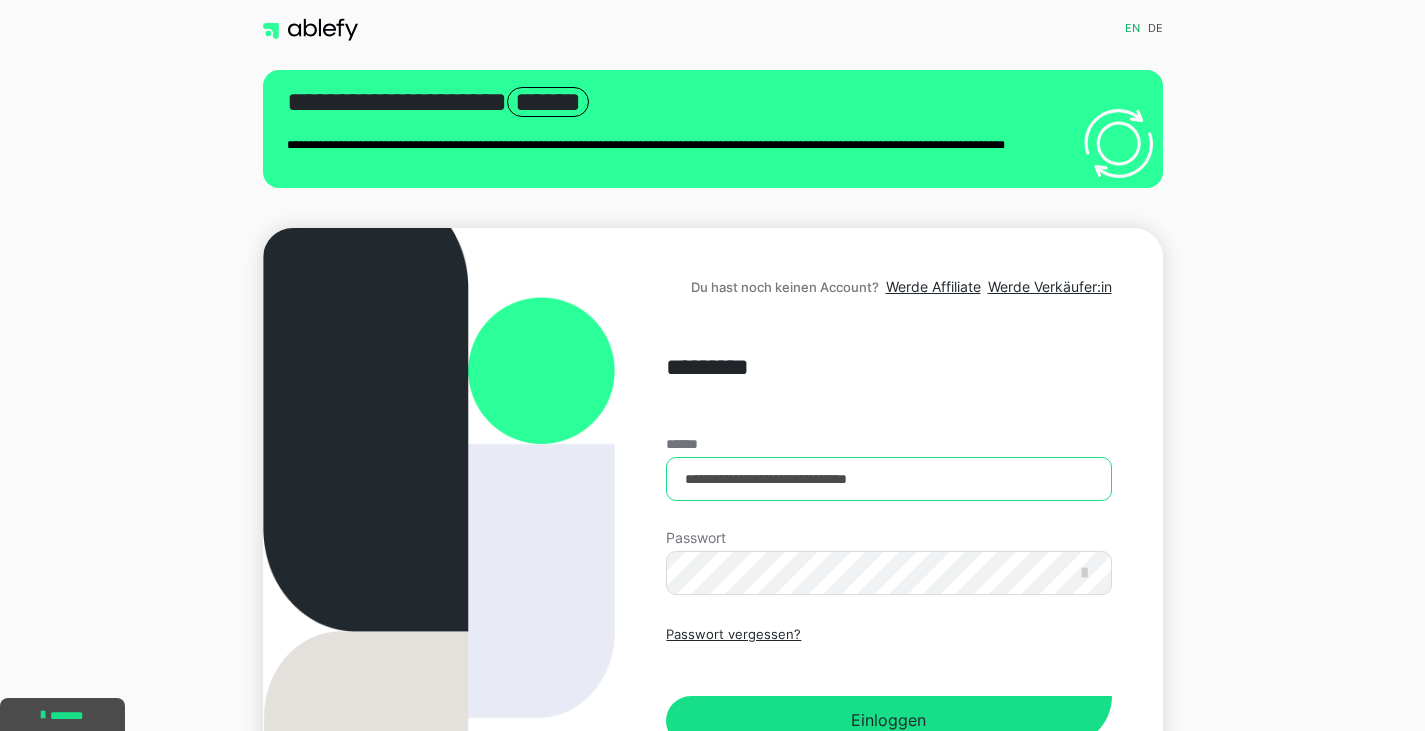click on "**********" at bounding box center [888, 479] 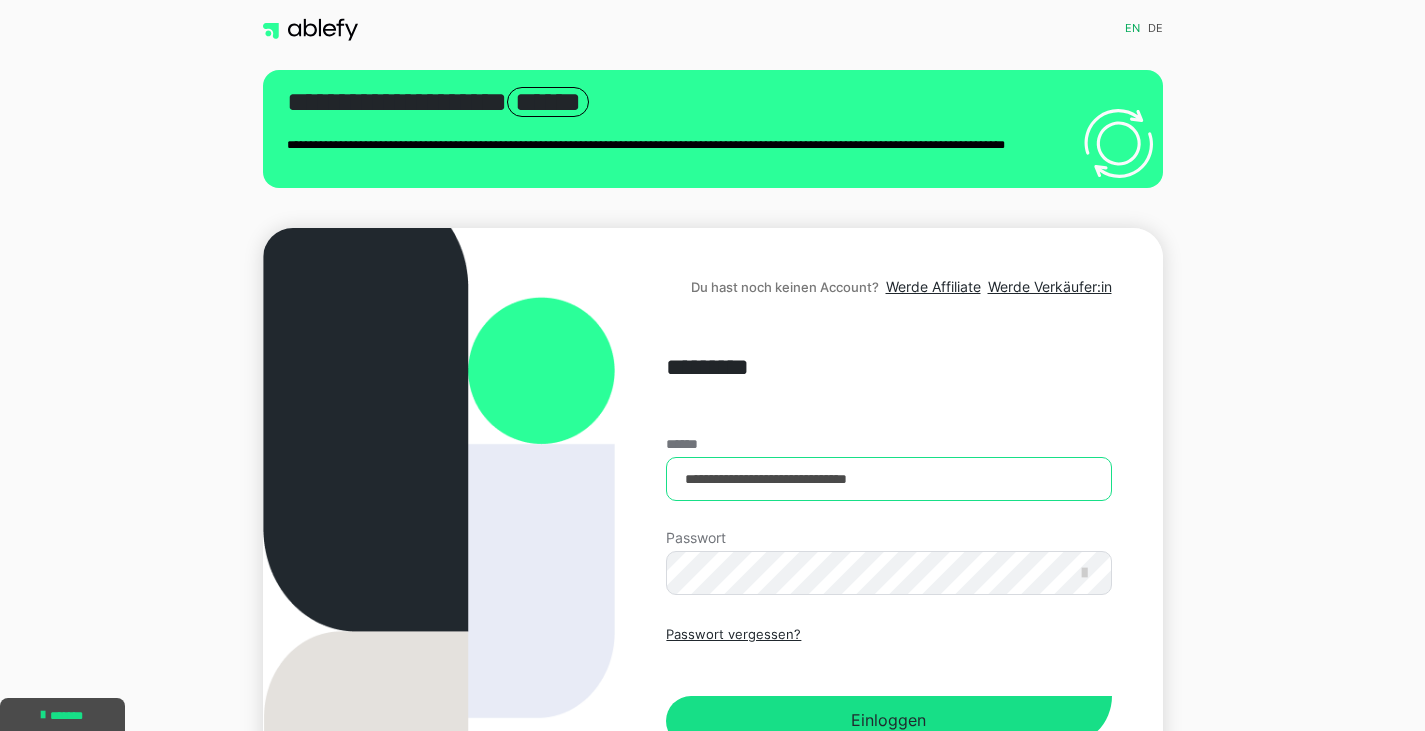 type on "**********" 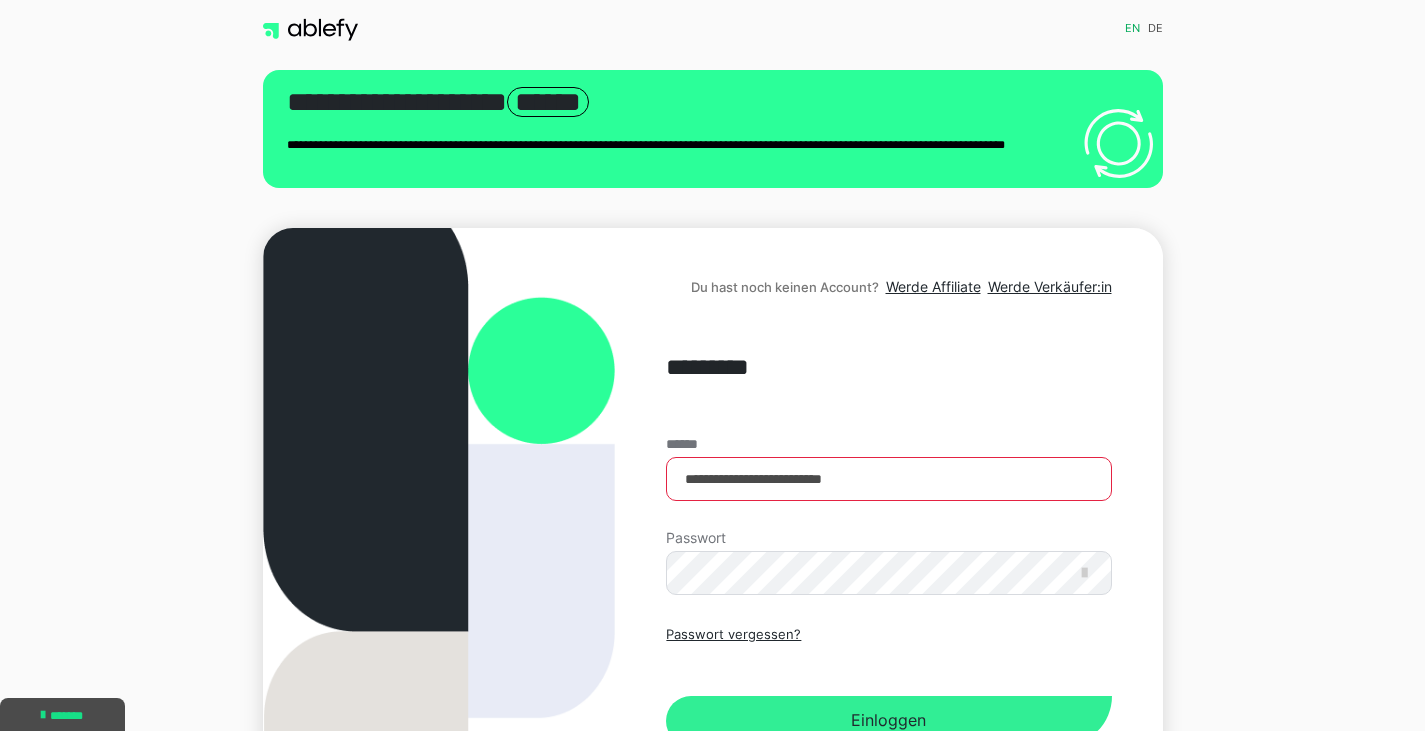 click on "Einloggen" at bounding box center (888, 721) 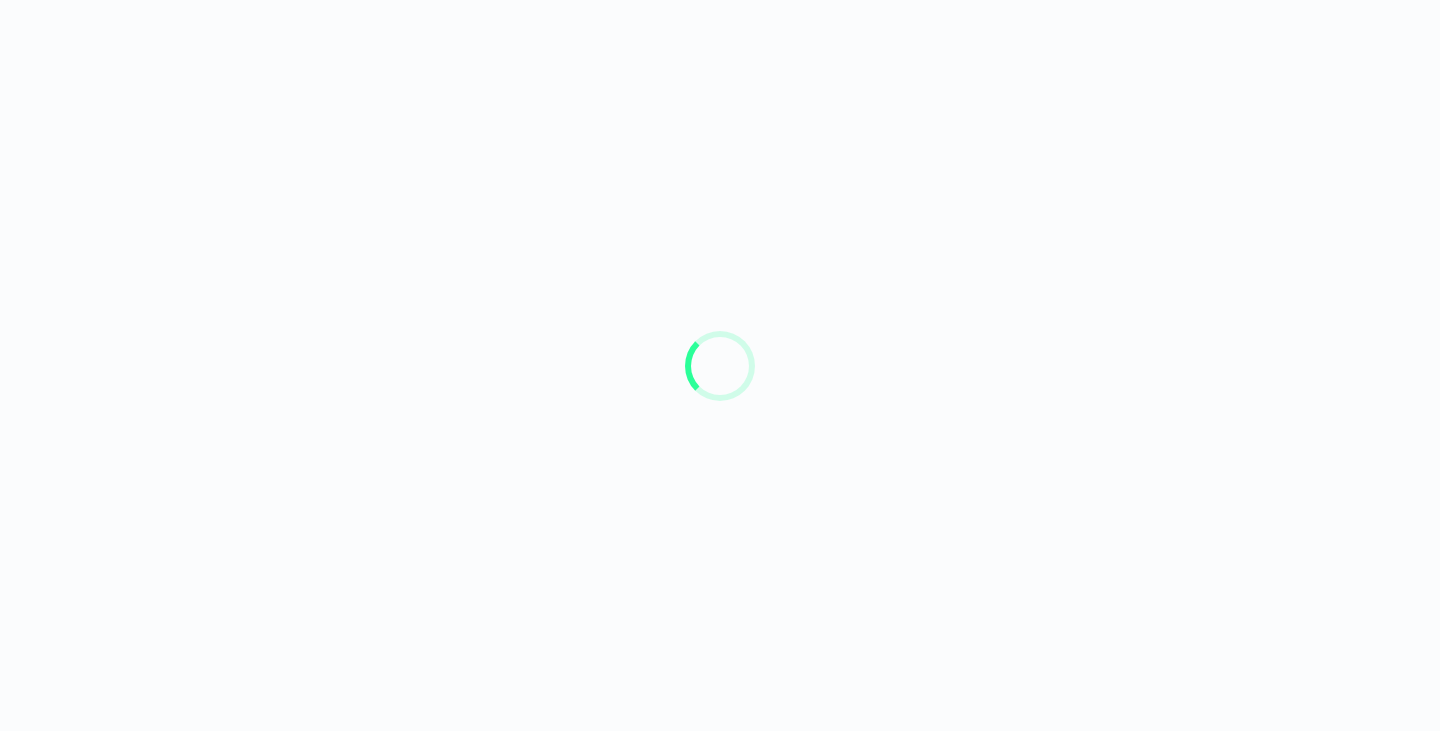 scroll, scrollTop: 0, scrollLeft: 0, axis: both 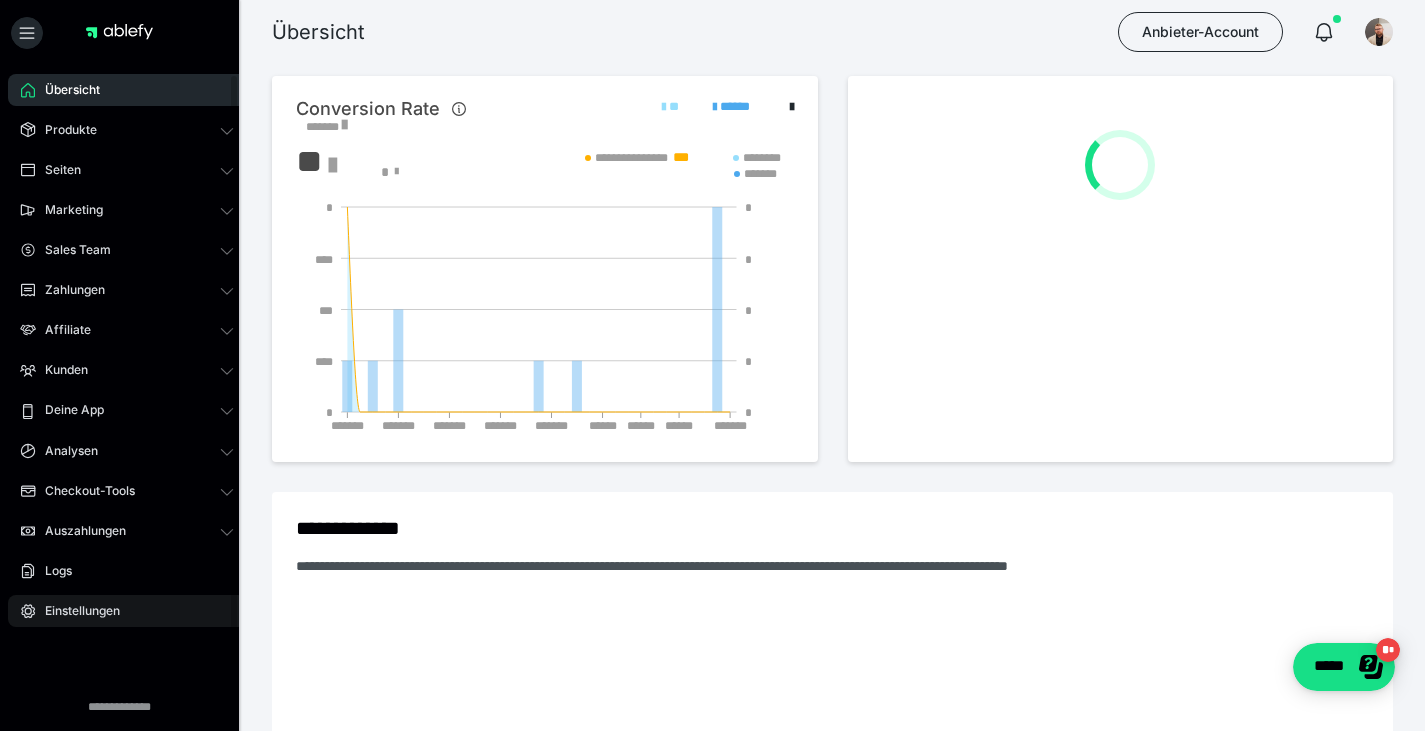 click on "Einstellungen" at bounding box center [127, 611] 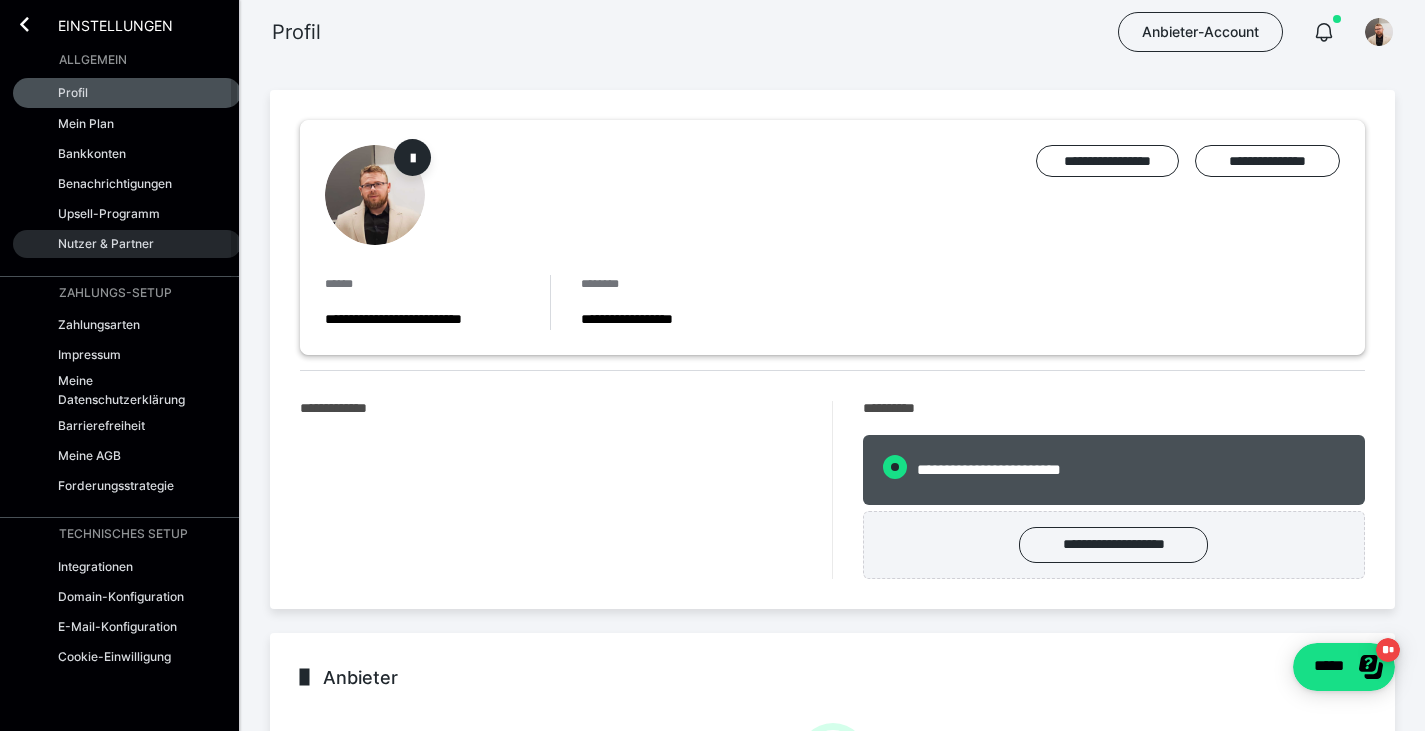 radio on "****" 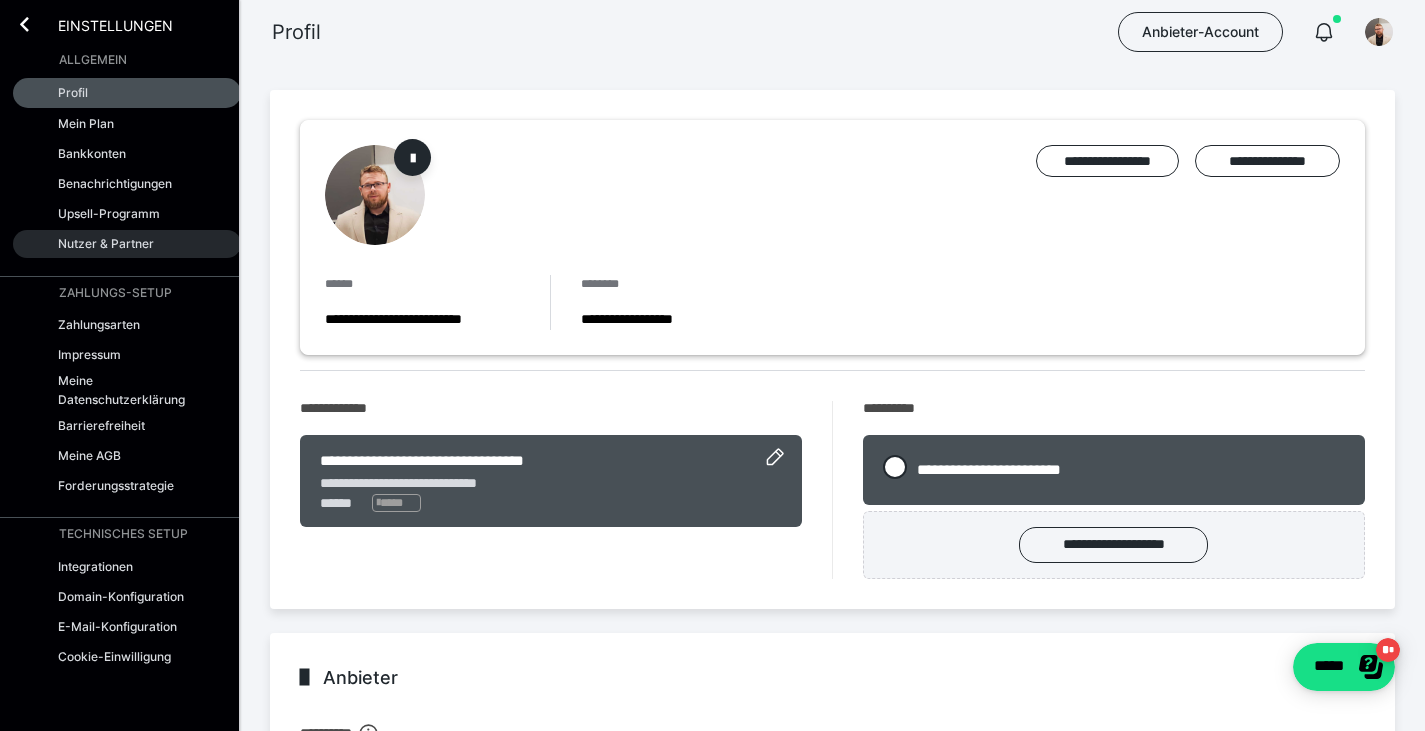 click on "Nutzer & Partner" at bounding box center (106, 243) 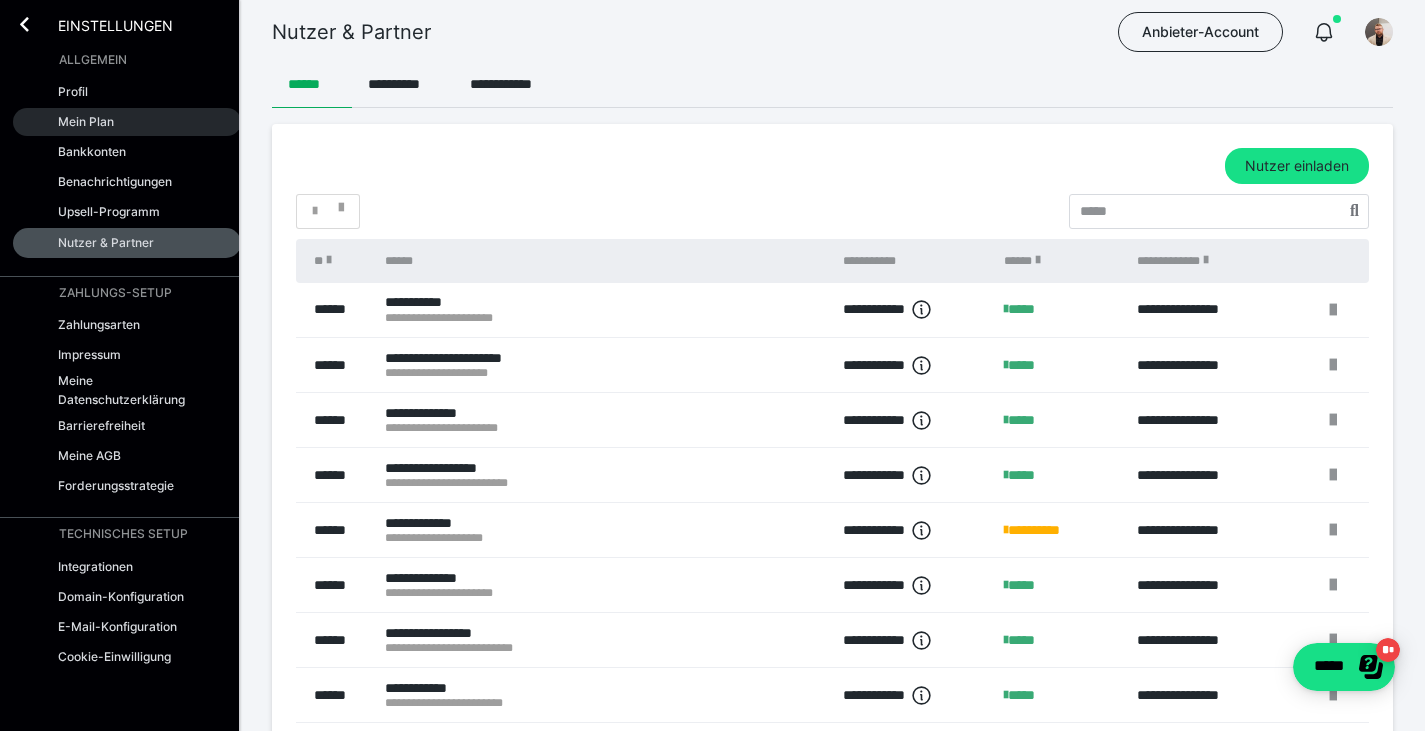 click on "Mein Plan" at bounding box center (127, 122) 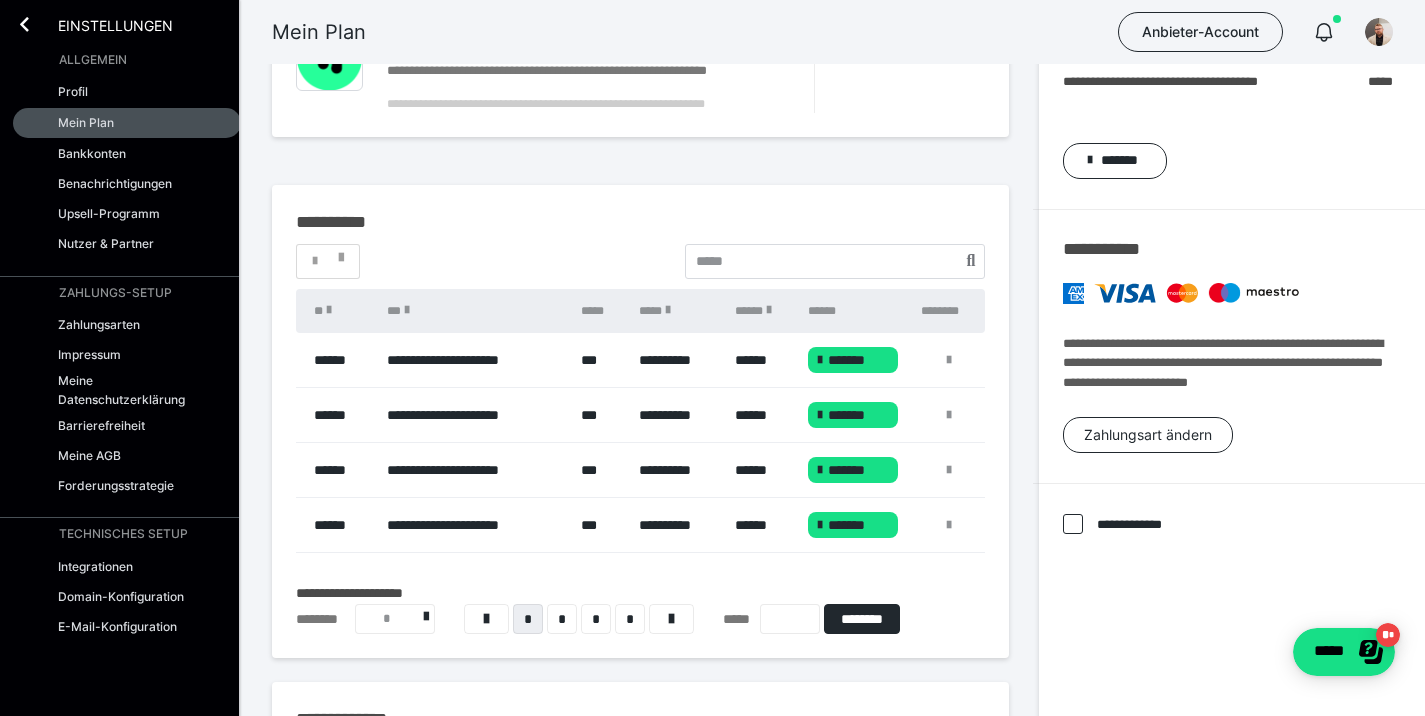 scroll, scrollTop: 127, scrollLeft: 0, axis: vertical 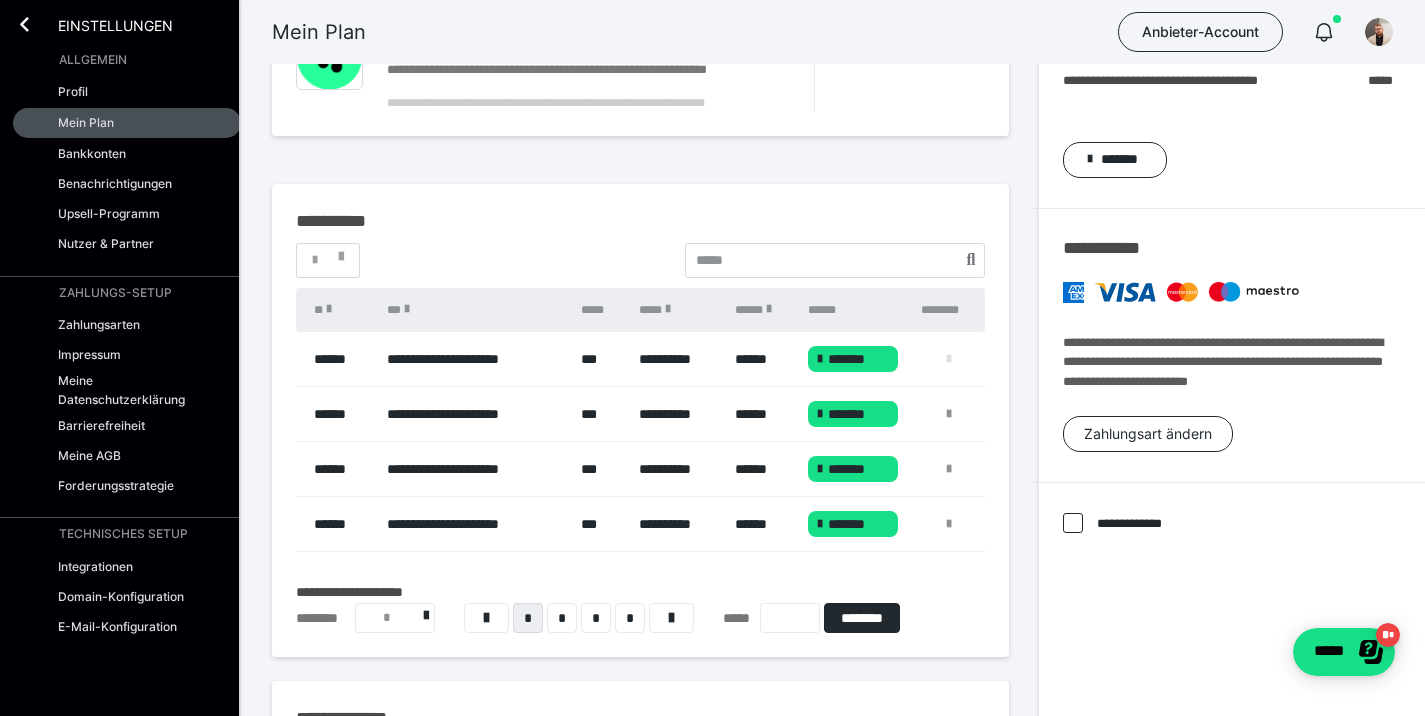 click at bounding box center (949, 359) 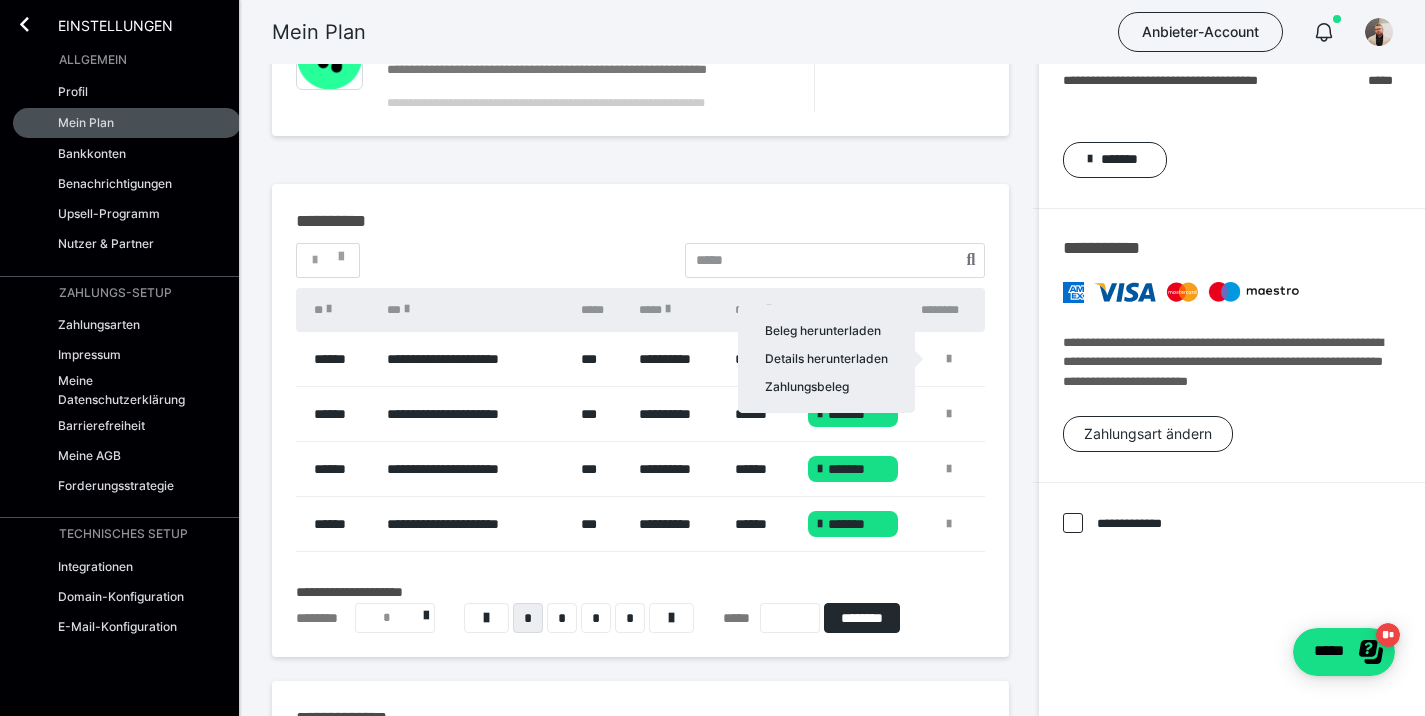 click at bounding box center [712, 358] 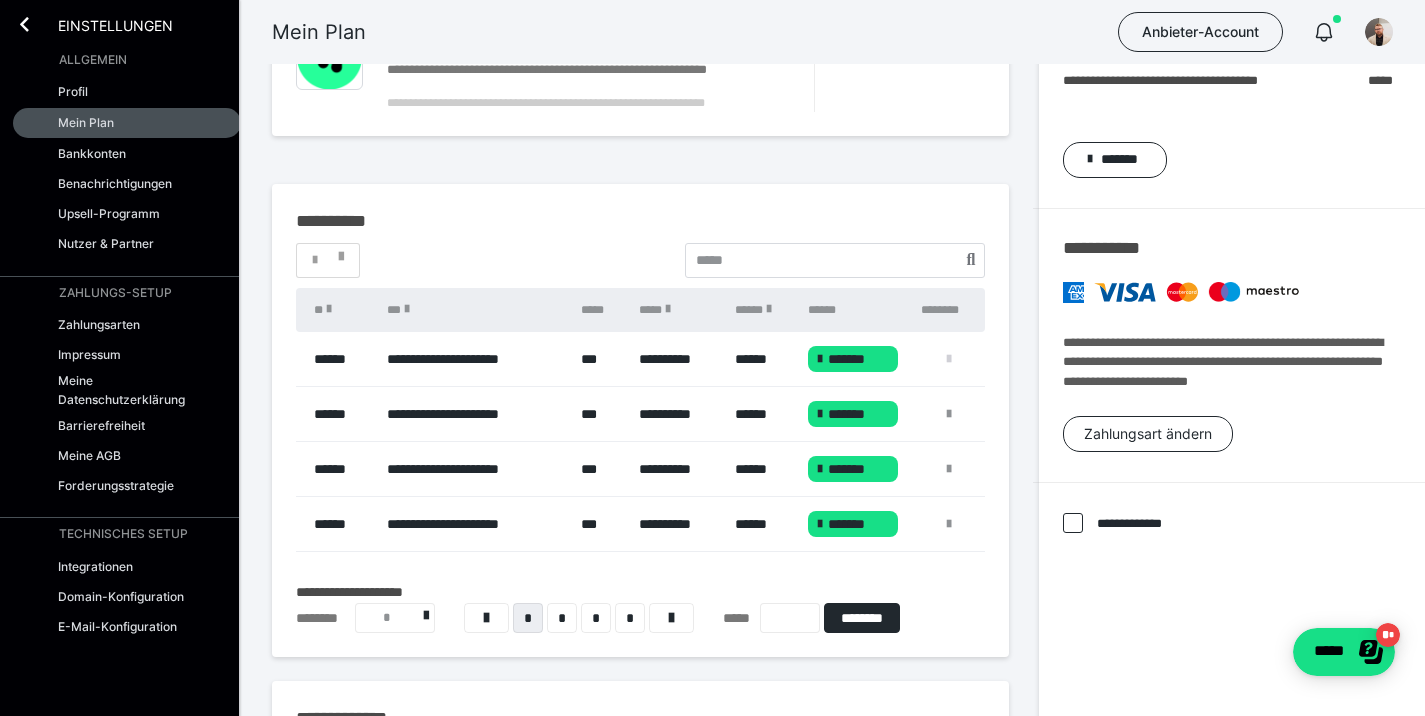 click at bounding box center [949, 359] 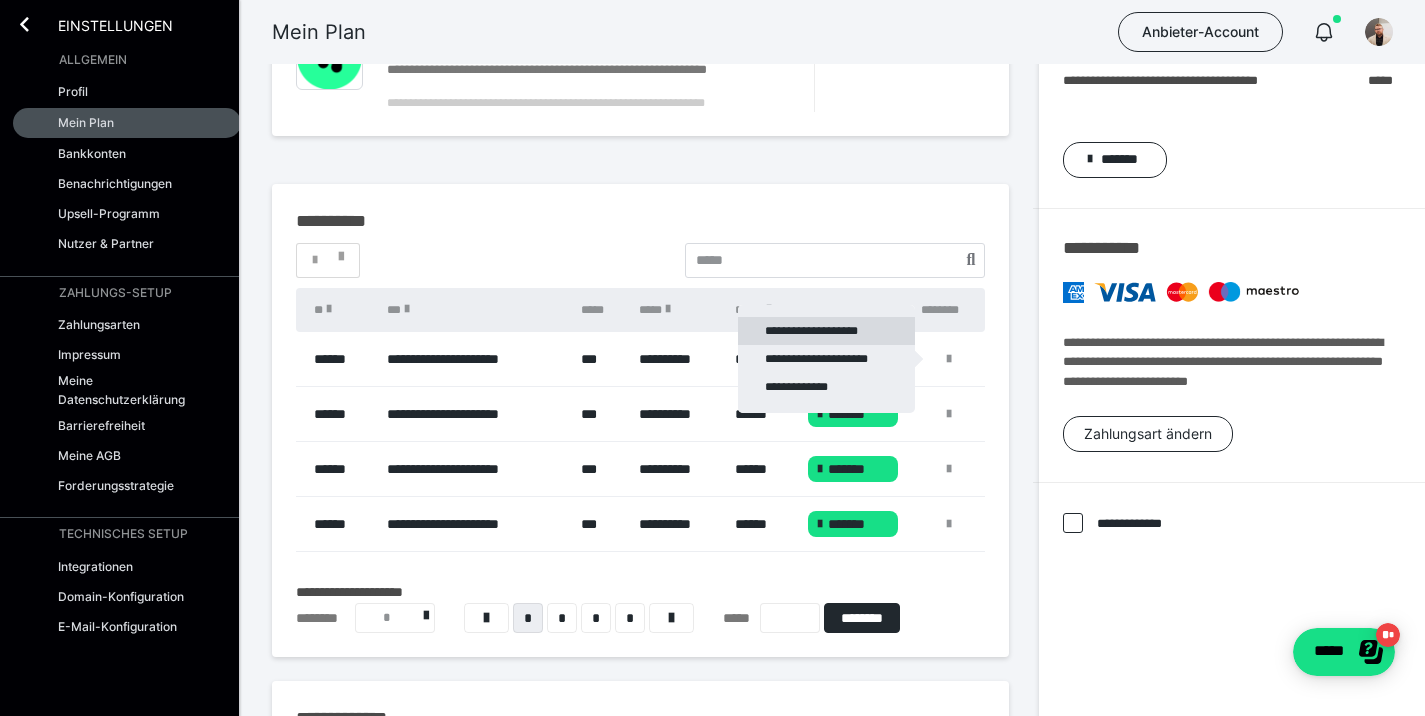 click on "**********" at bounding box center (826, 331) 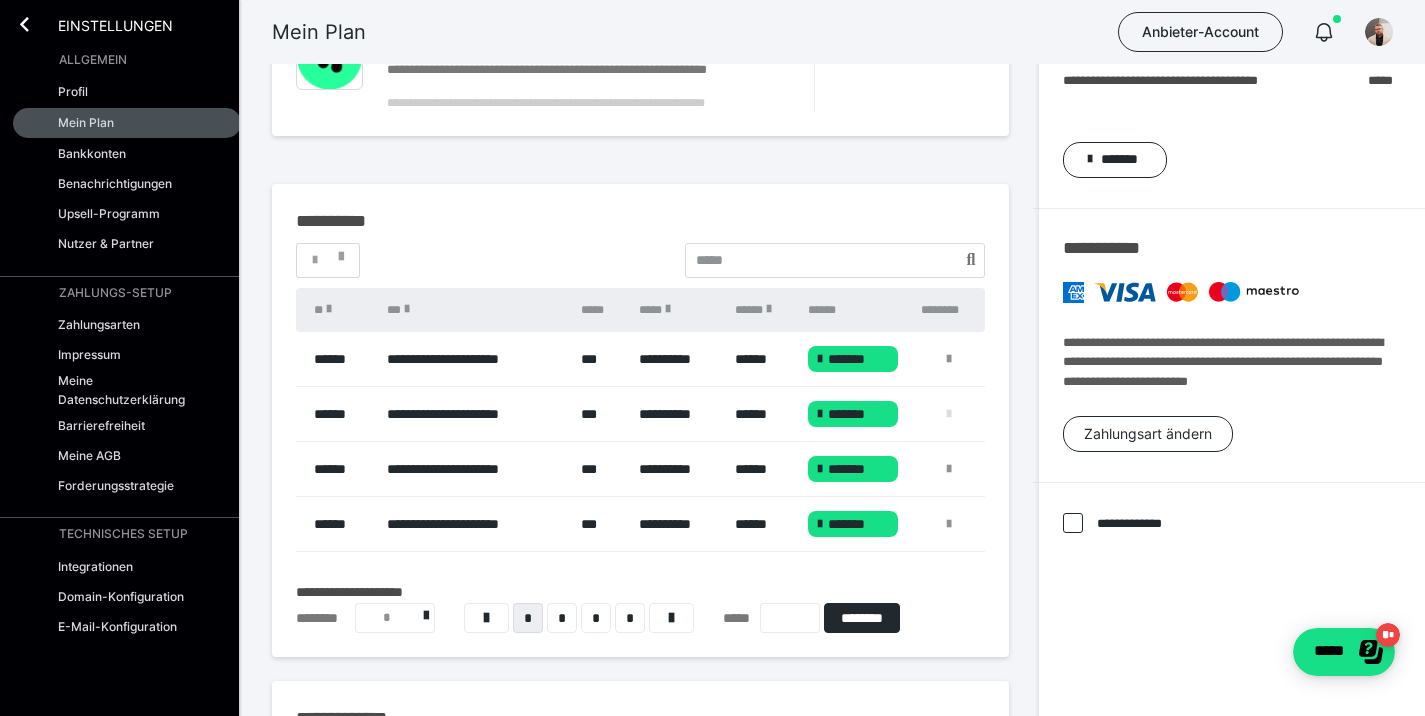 click at bounding box center (949, 414) 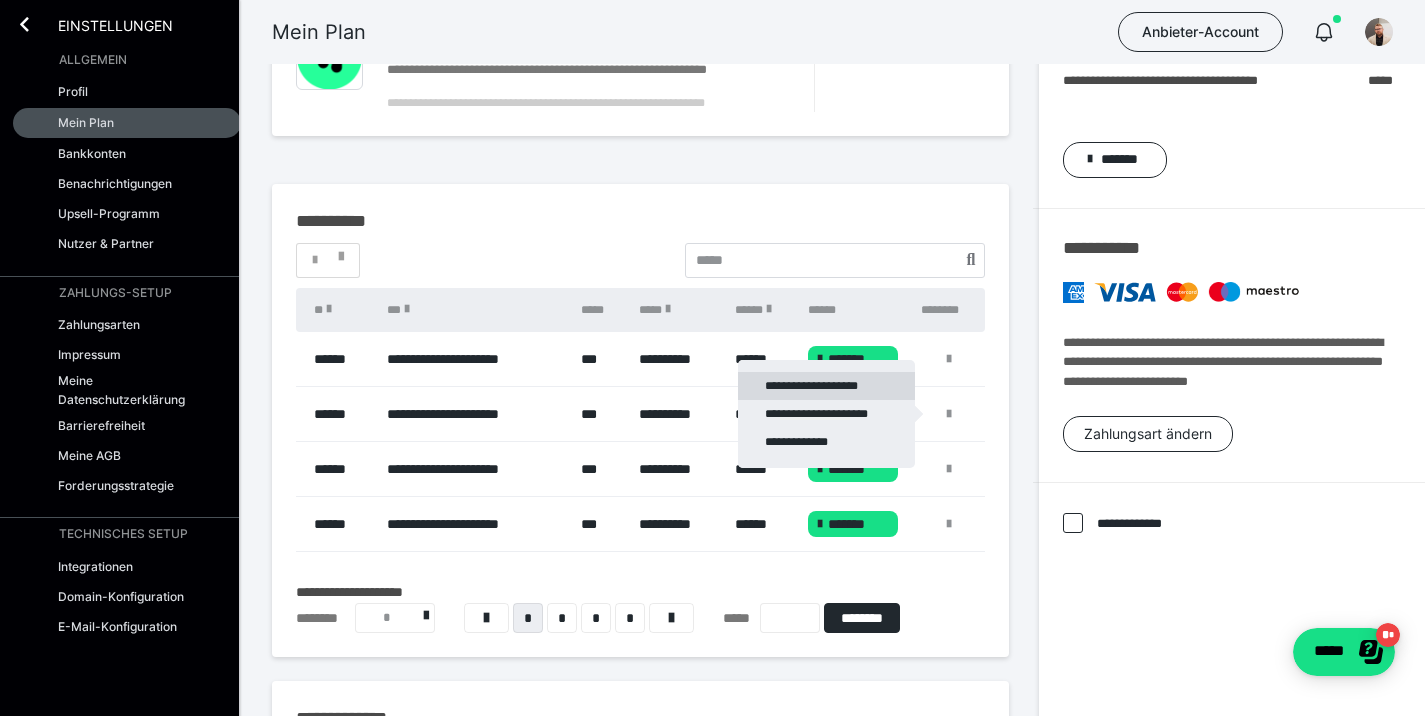 click on "**********" at bounding box center (826, 386) 